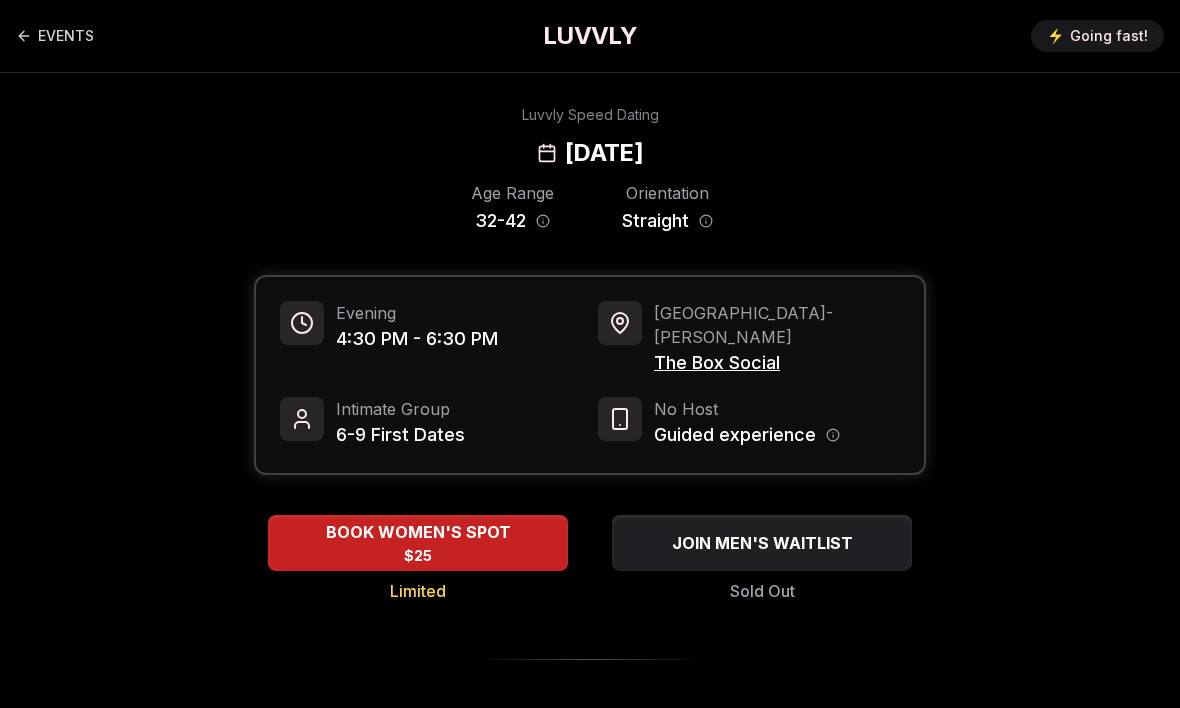scroll, scrollTop: 0, scrollLeft: 0, axis: both 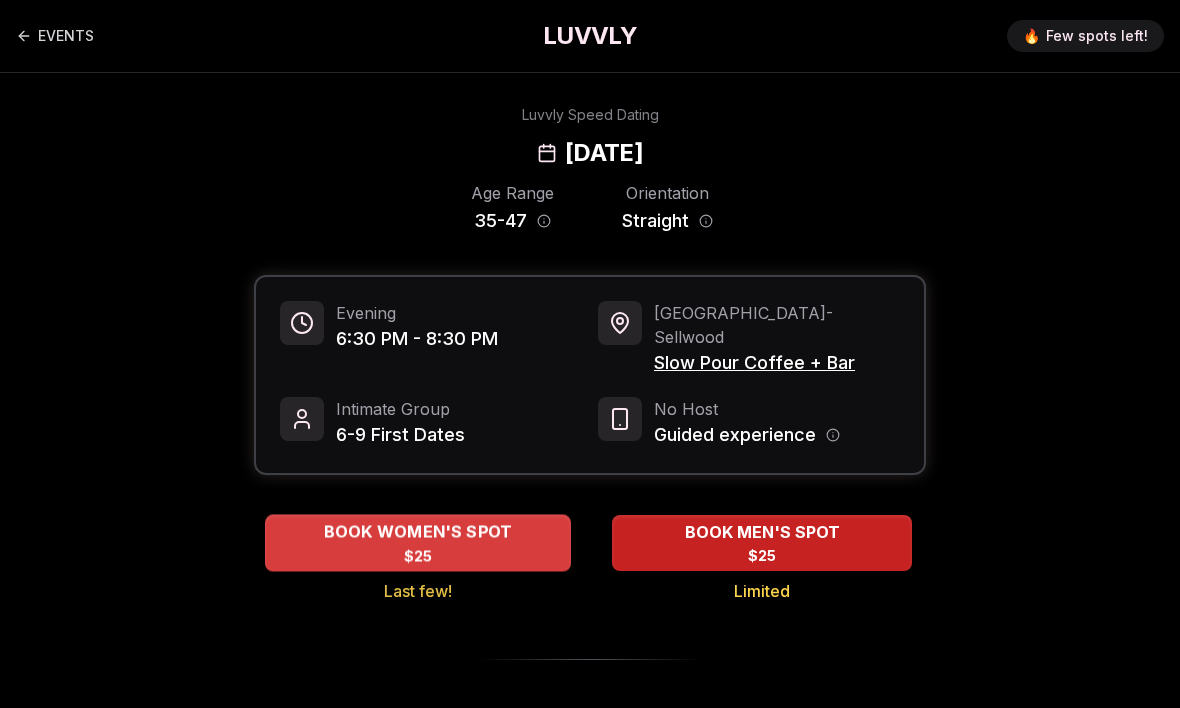 click on "BOOK WOMEN'S SPOT $25" at bounding box center (418, 542) 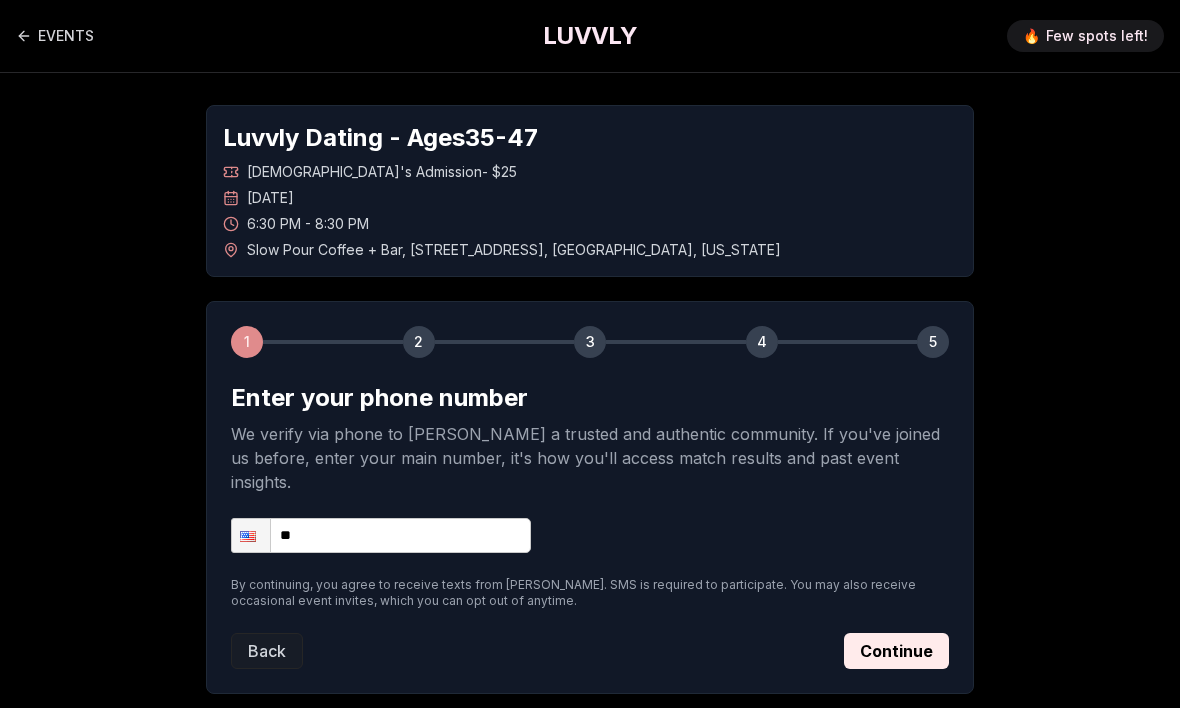 click on "**" at bounding box center [381, 535] 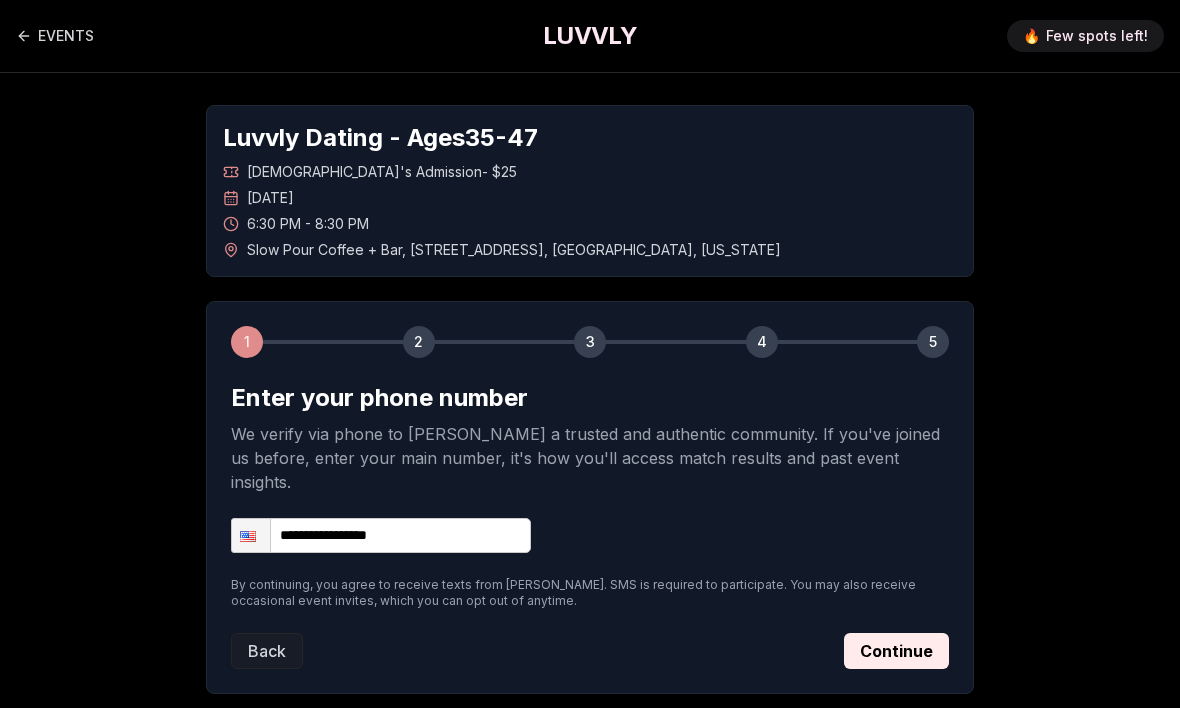 type on "**********" 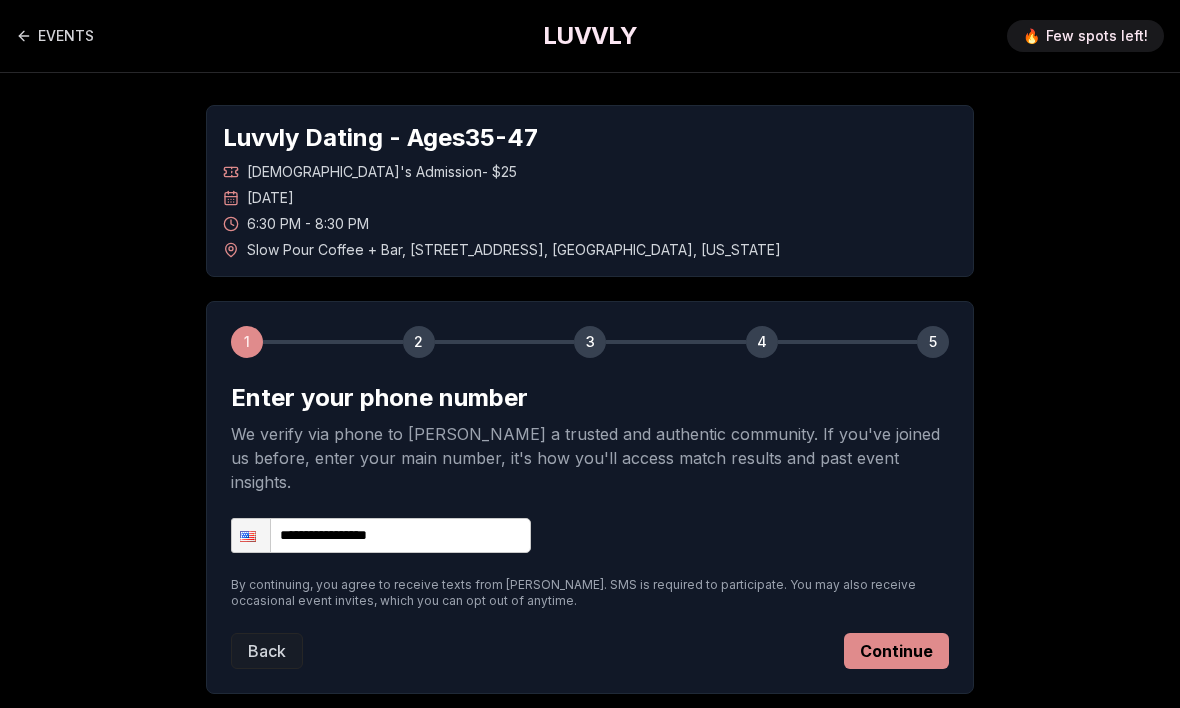 scroll, scrollTop: 2, scrollLeft: 0, axis: vertical 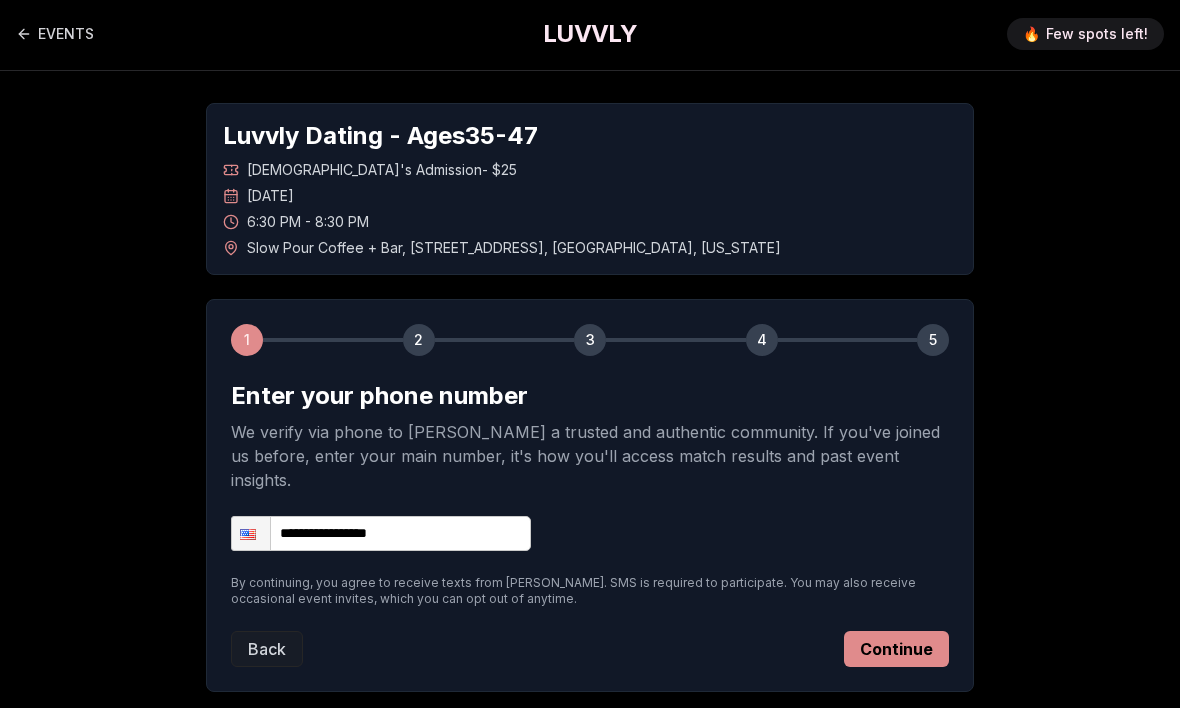 click on "Continue" at bounding box center (896, 649) 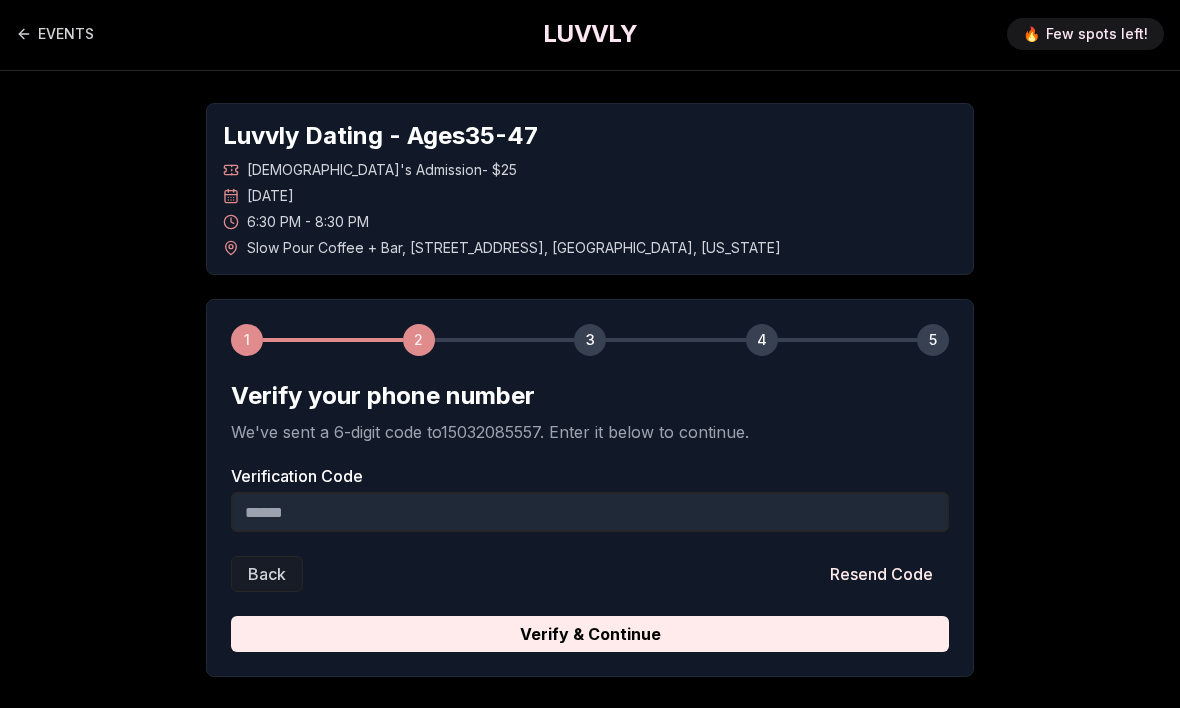 click on "Verification Code" at bounding box center (590, 512) 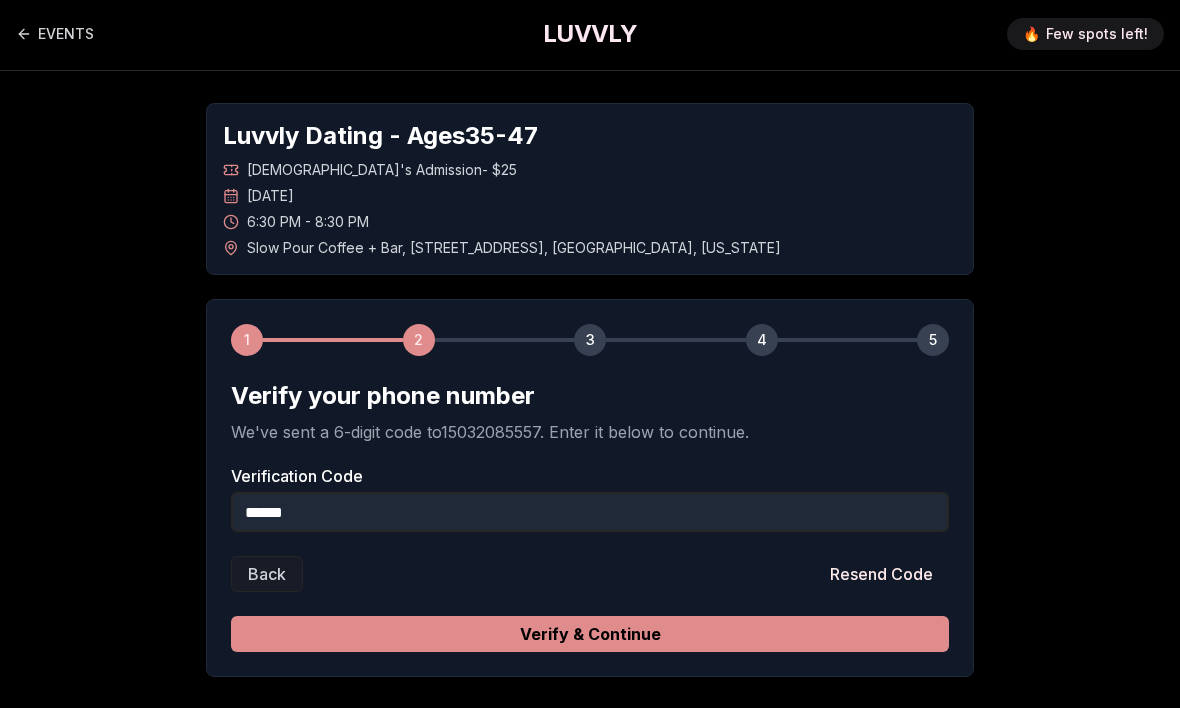 type on "******" 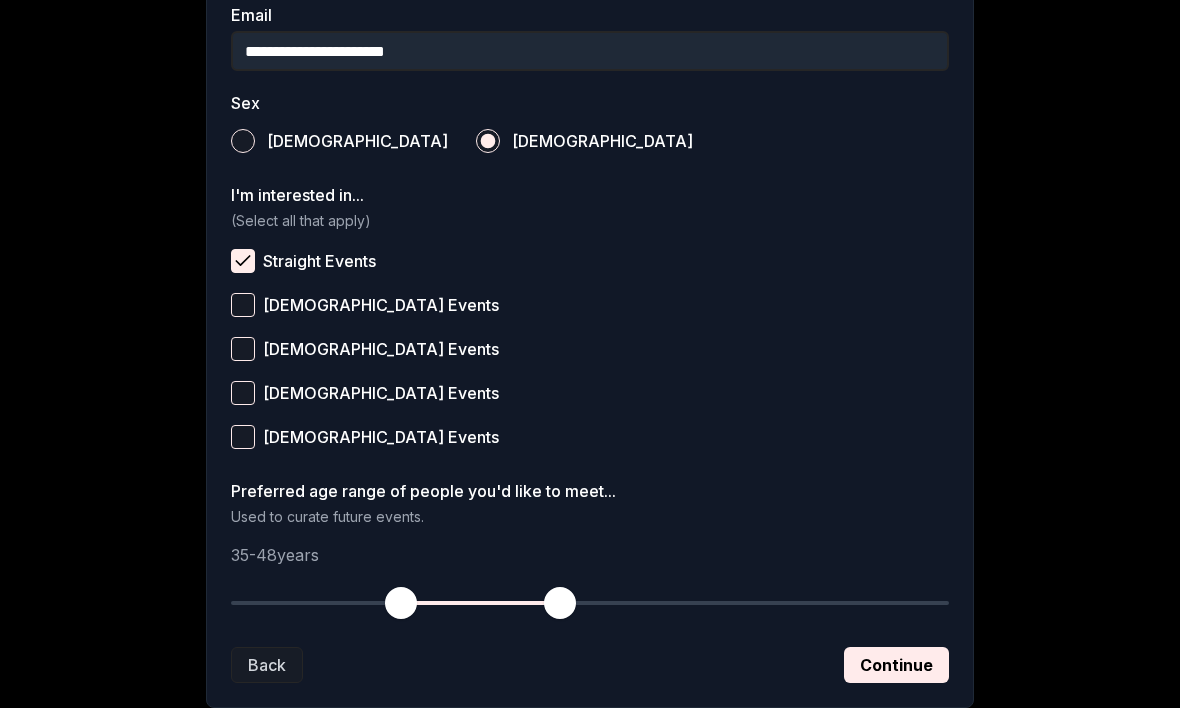 scroll, scrollTop: 670, scrollLeft: 0, axis: vertical 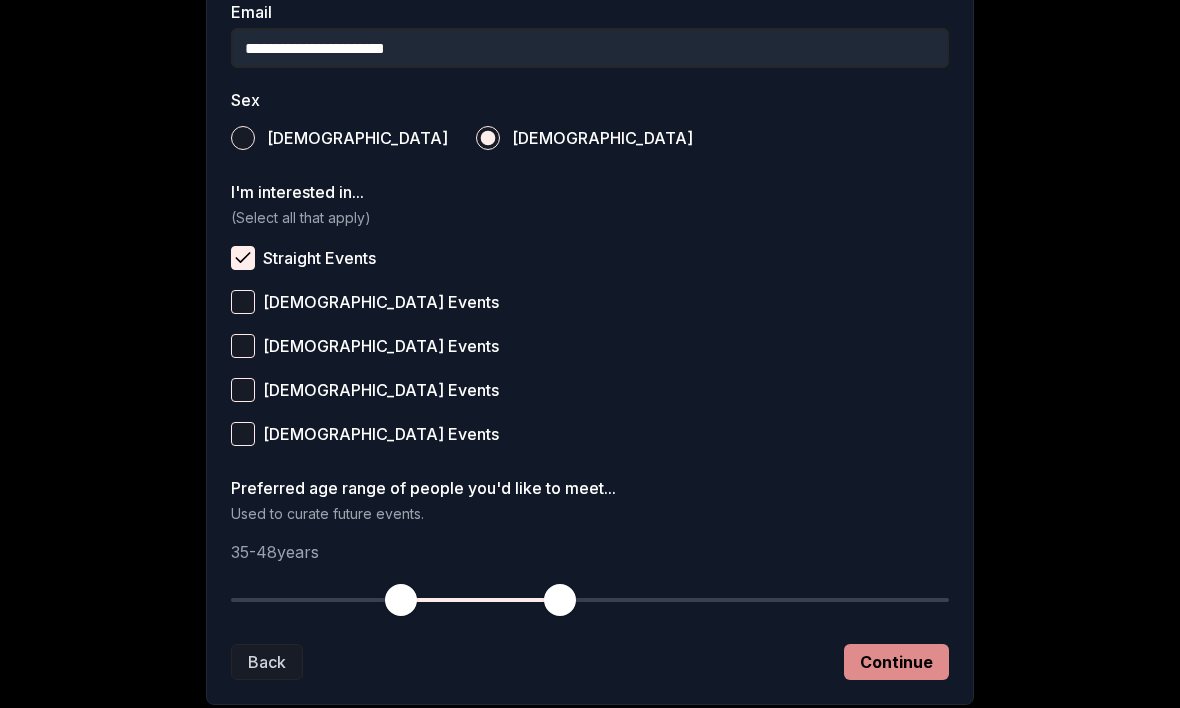 click on "Continue" at bounding box center [896, 662] 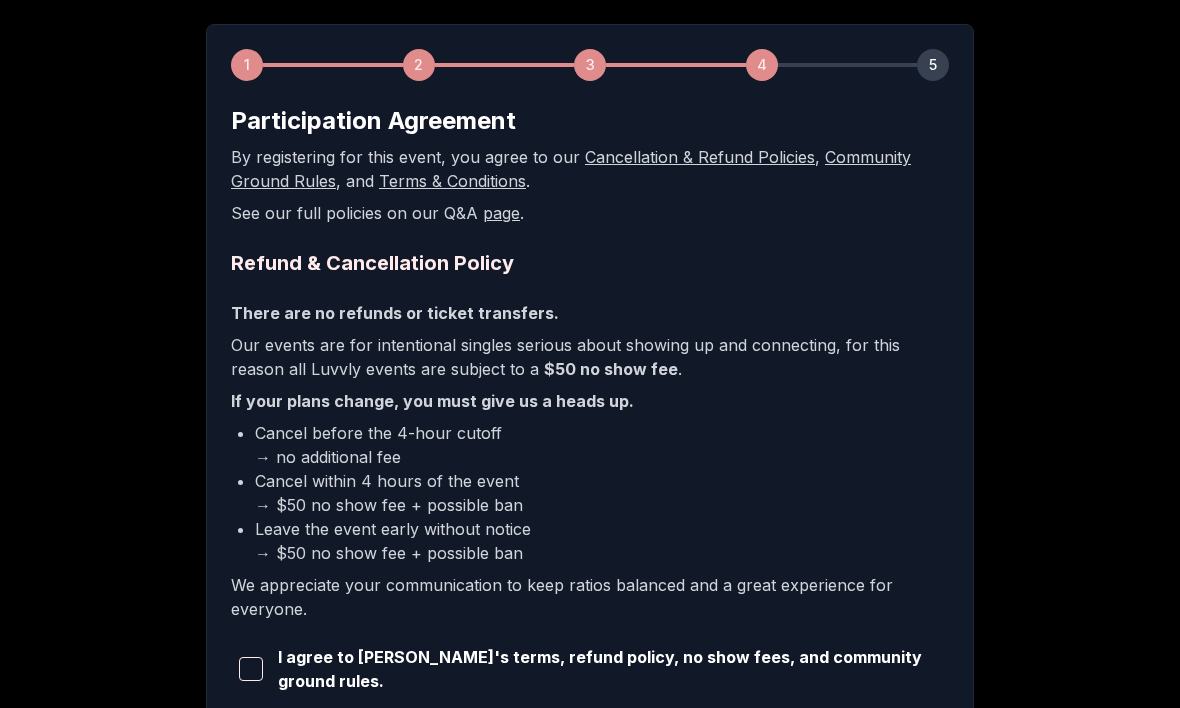 scroll, scrollTop: 281, scrollLeft: 0, axis: vertical 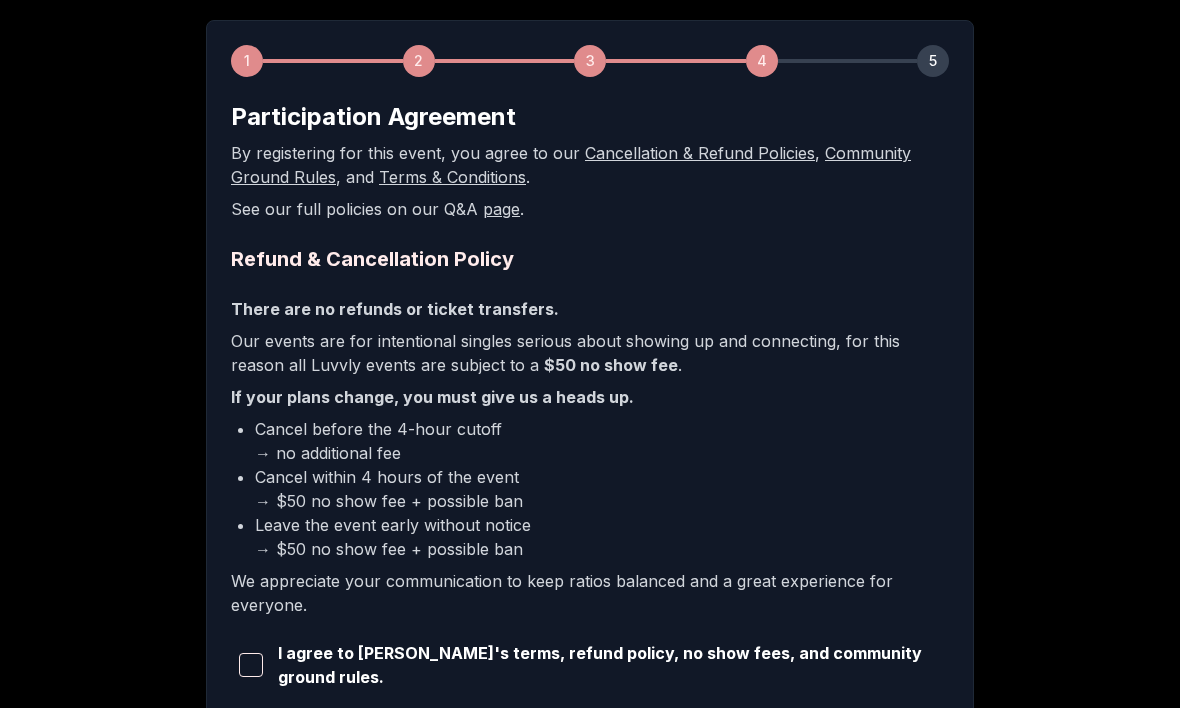 click at bounding box center [251, 665] 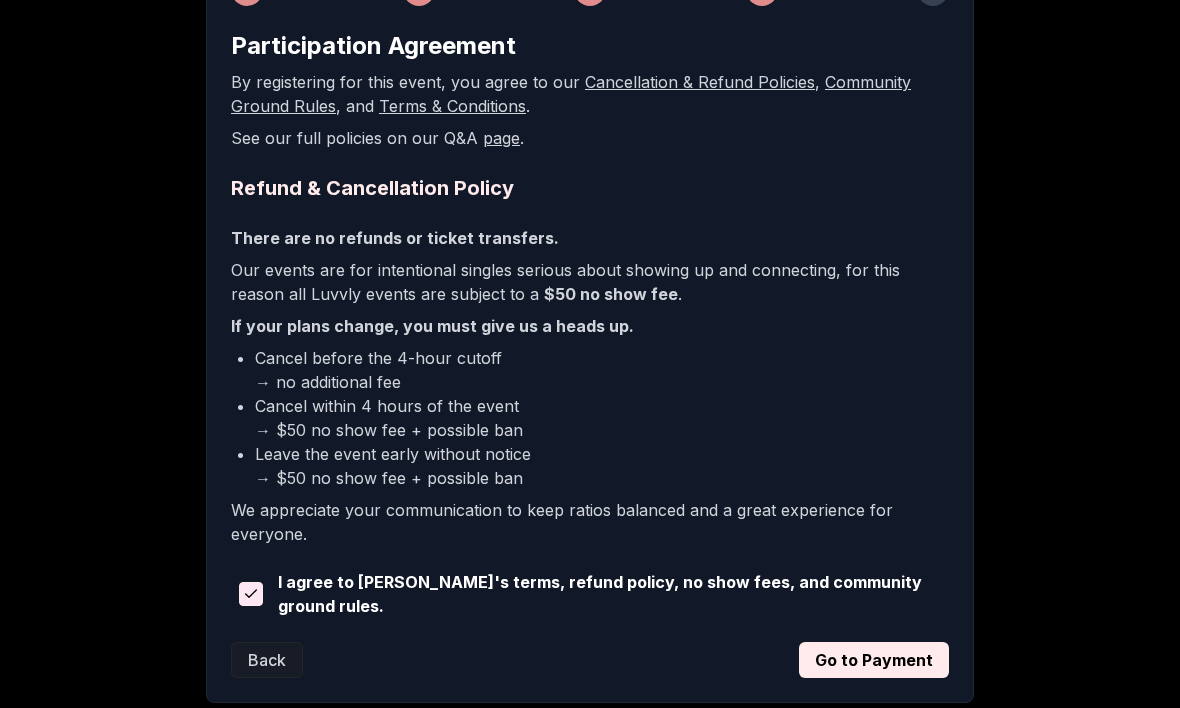 scroll, scrollTop: 353, scrollLeft: 0, axis: vertical 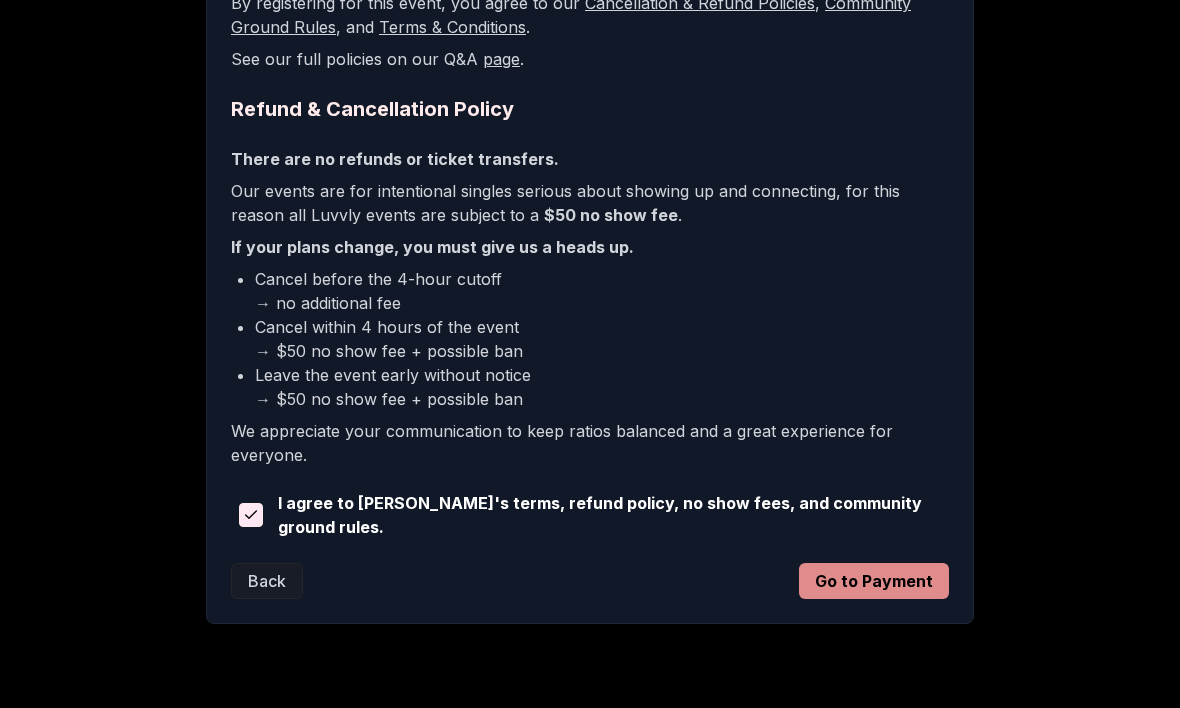 click on "Go to Payment" at bounding box center [874, 581] 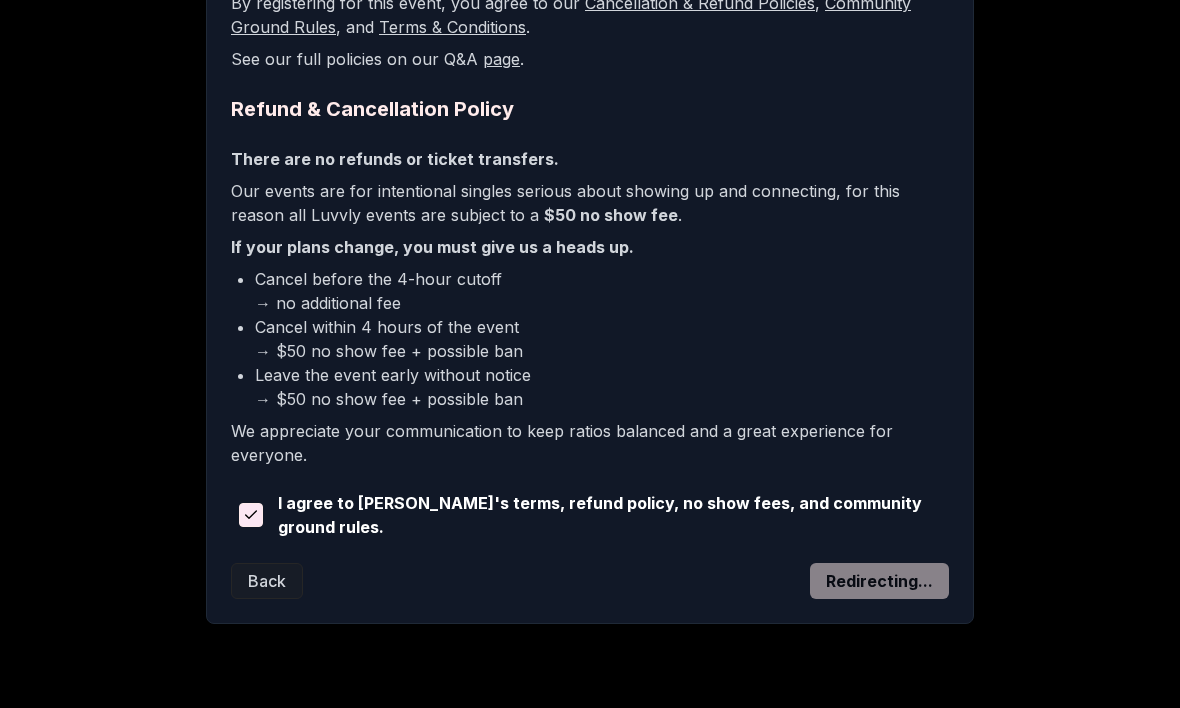 scroll, scrollTop: 410, scrollLeft: 0, axis: vertical 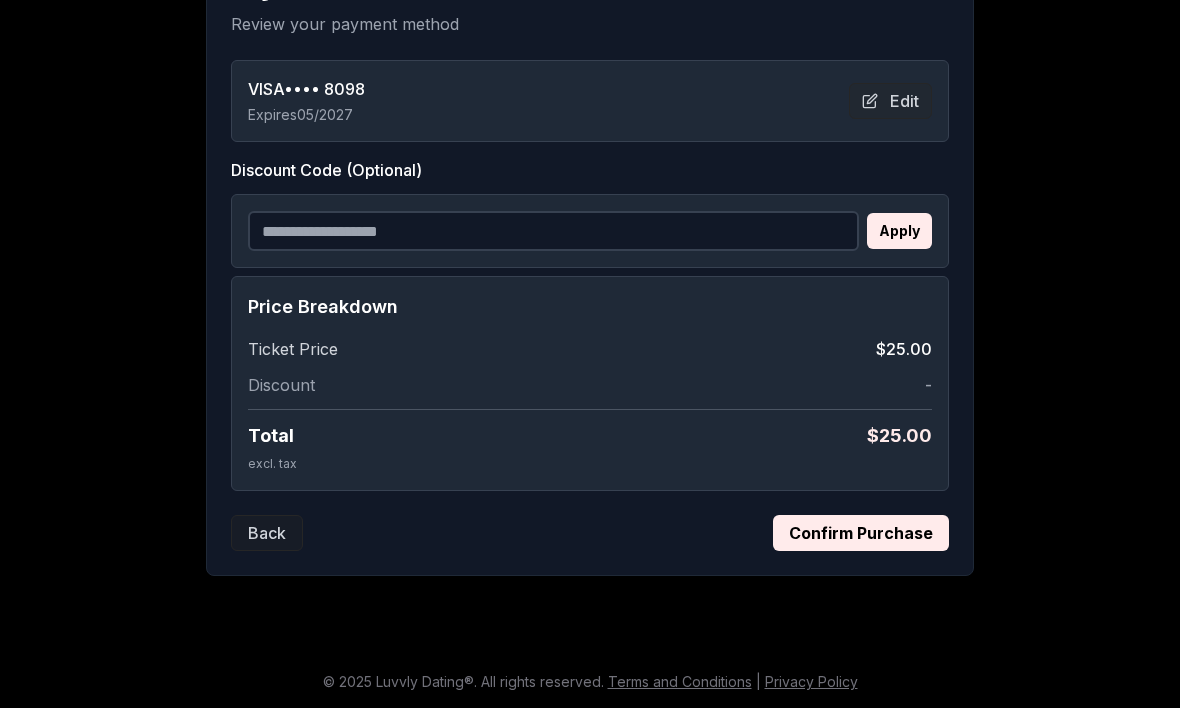 click on "Discount Code (Optional)" at bounding box center (553, 231) 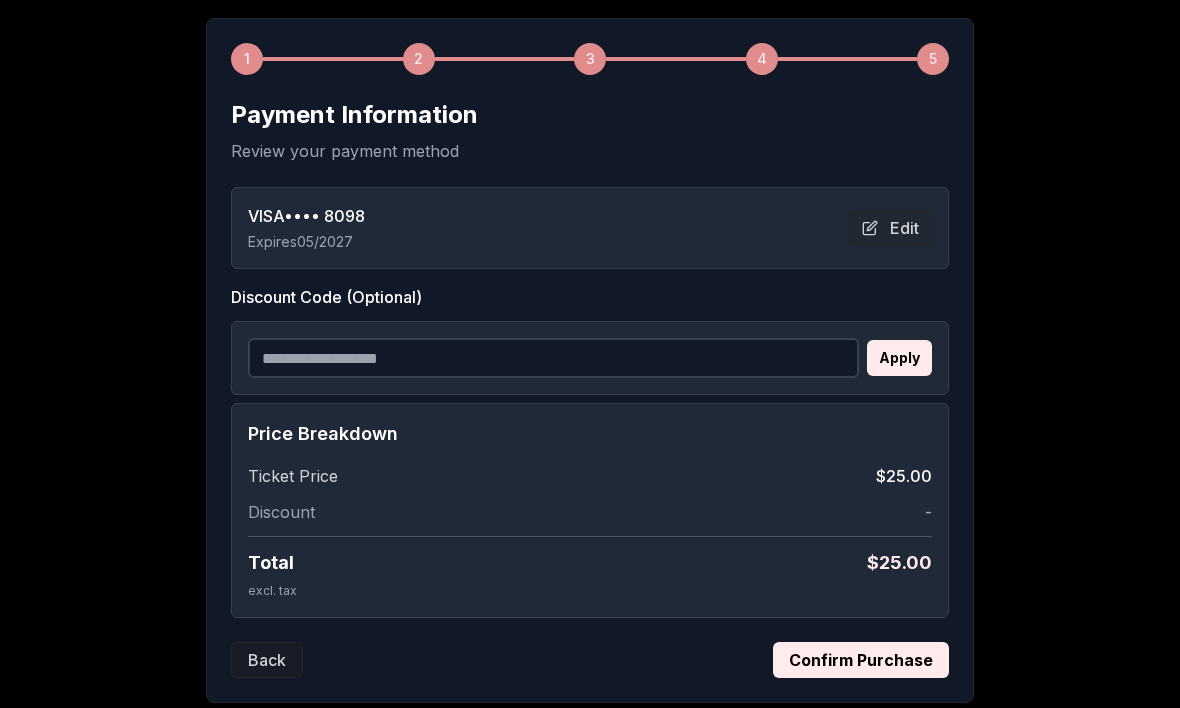 scroll, scrollTop: 410, scrollLeft: 0, axis: vertical 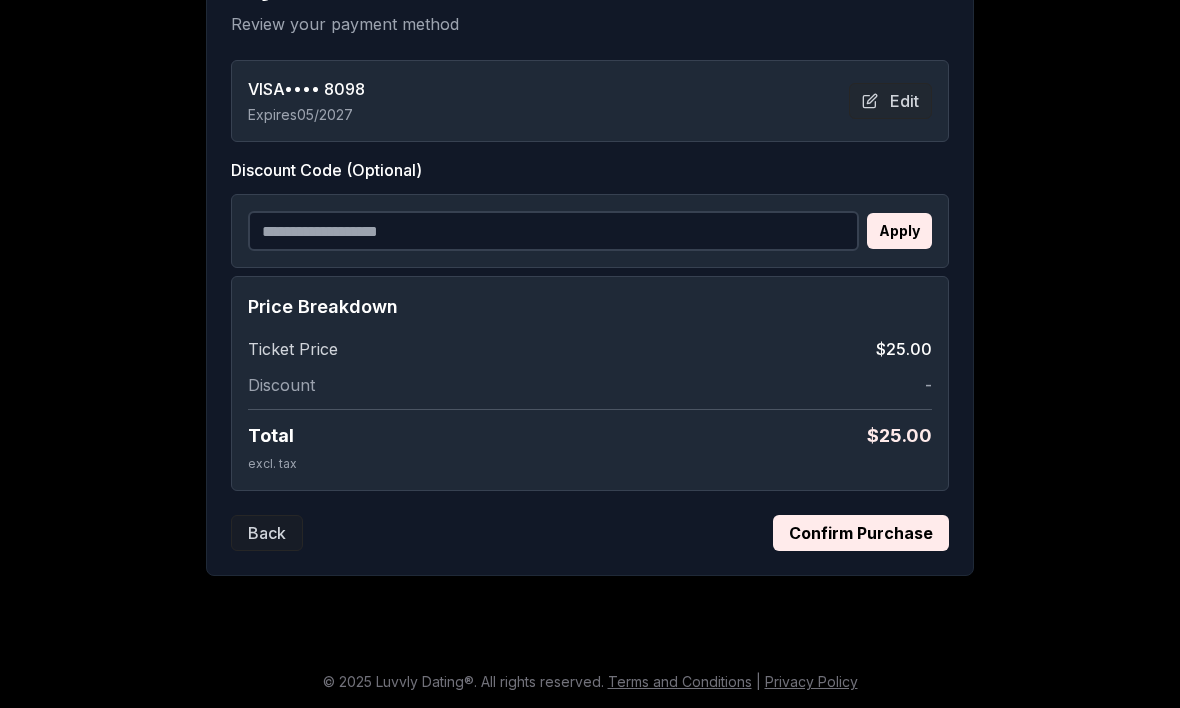 click on "Confirm Purchase" at bounding box center [861, 533] 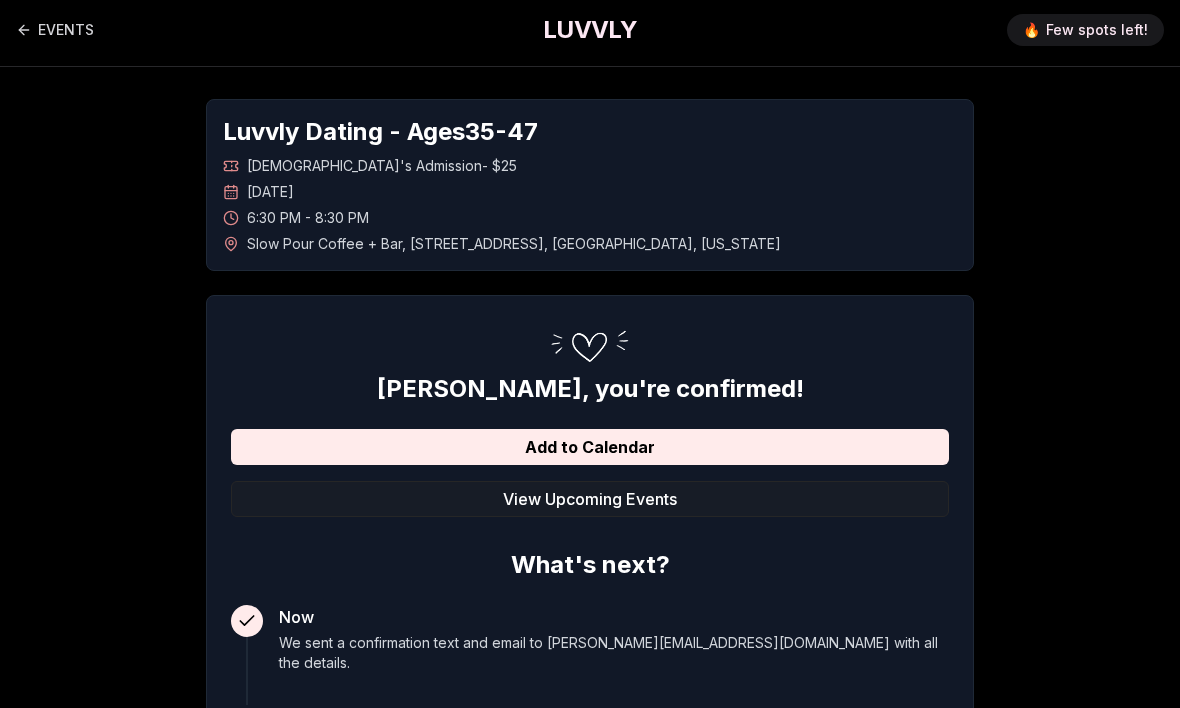scroll, scrollTop: 0, scrollLeft: 0, axis: both 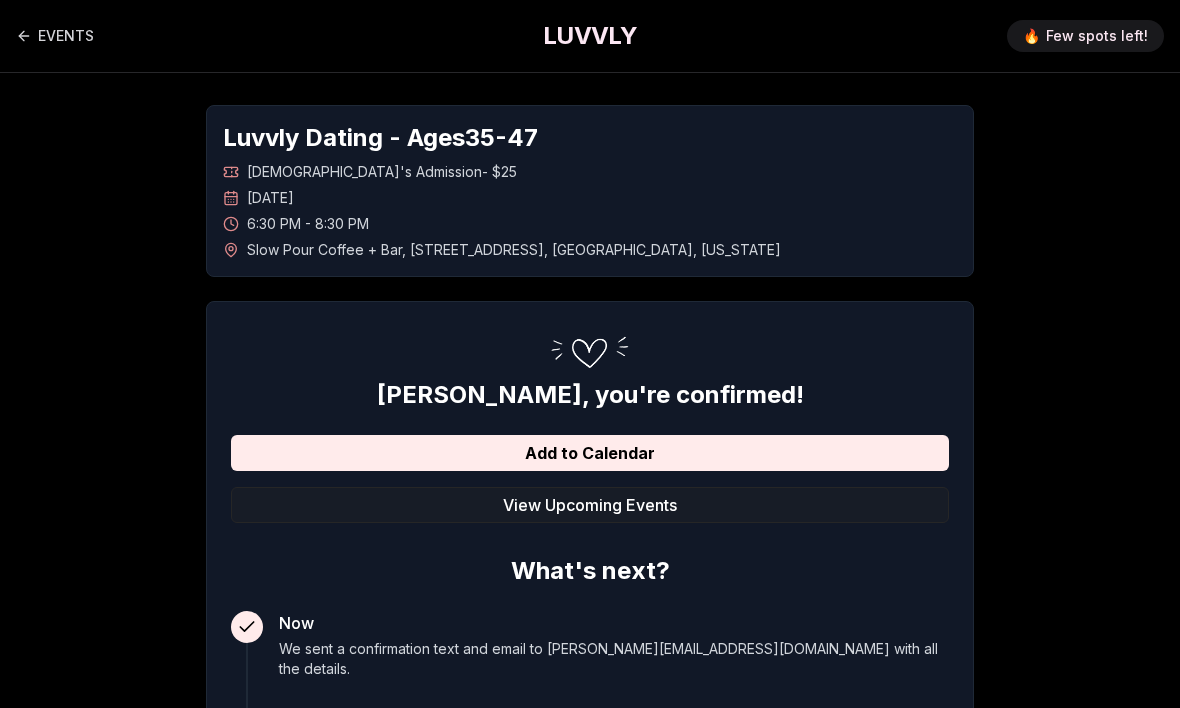 drag, startPoint x: 250, startPoint y: 253, endPoint x: 597, endPoint y: 250, distance: 347.01297 